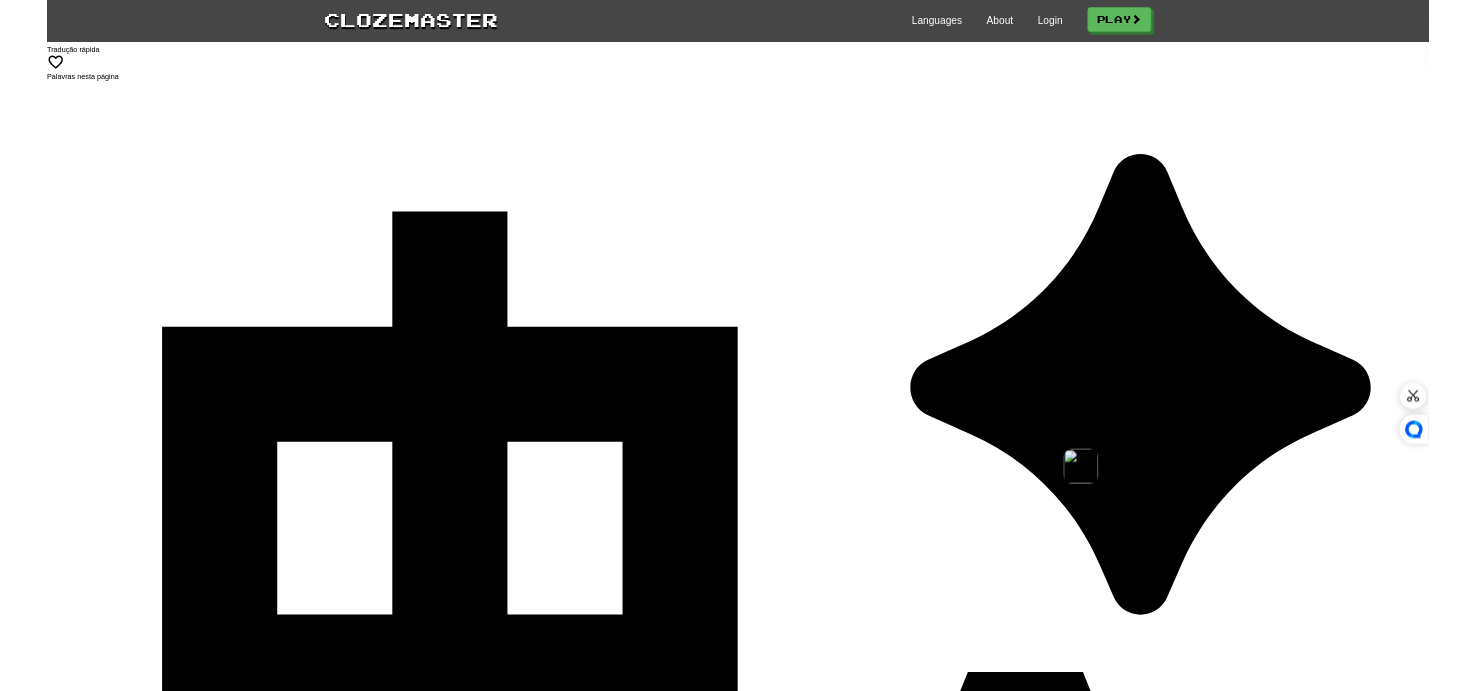 scroll, scrollTop: 0, scrollLeft: 0, axis: both 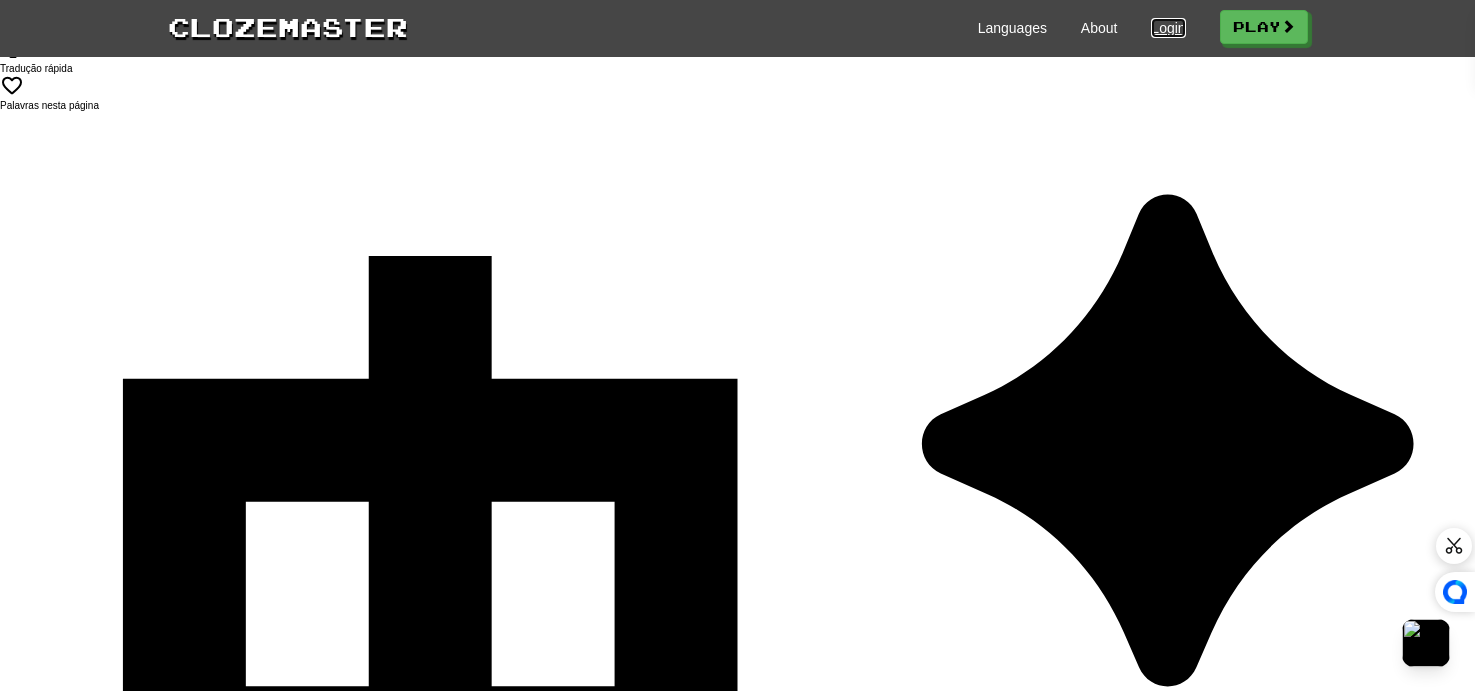 click on "Login" at bounding box center [1168, 28] 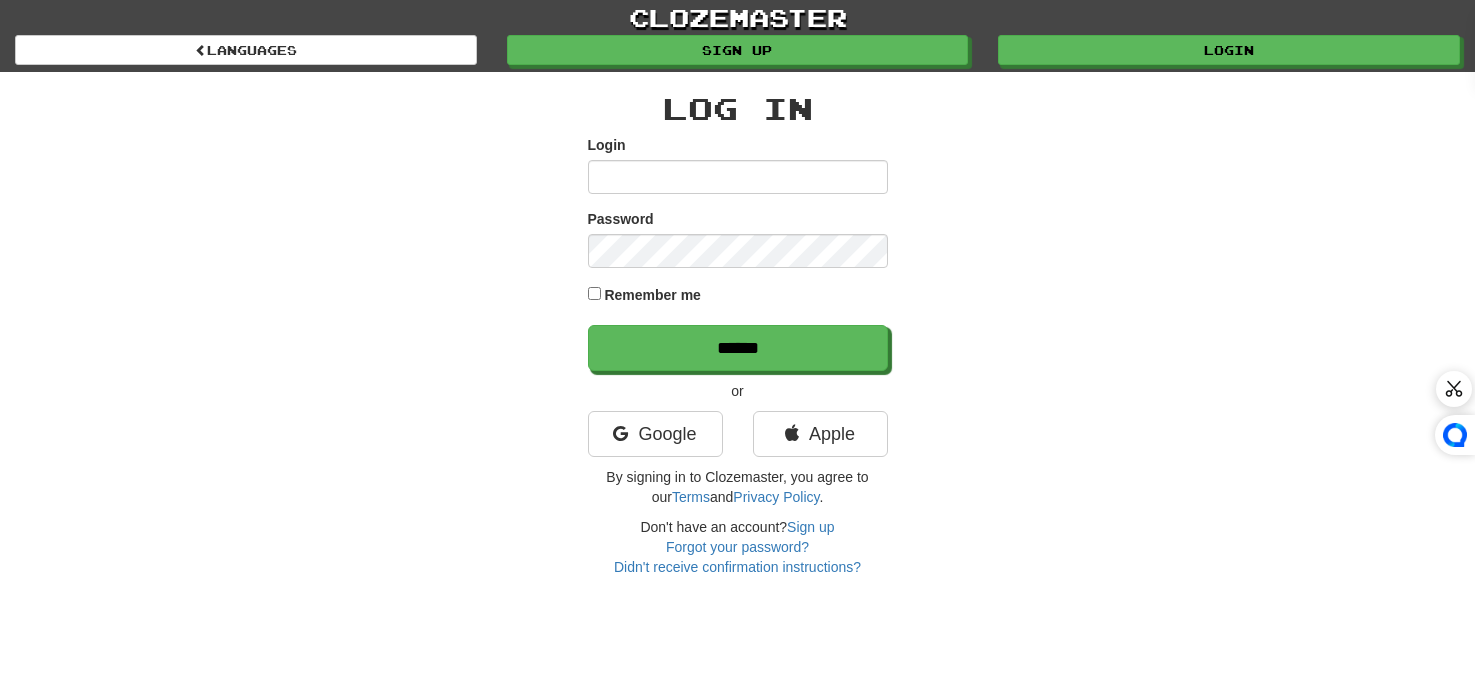 scroll, scrollTop: 0, scrollLeft: 0, axis: both 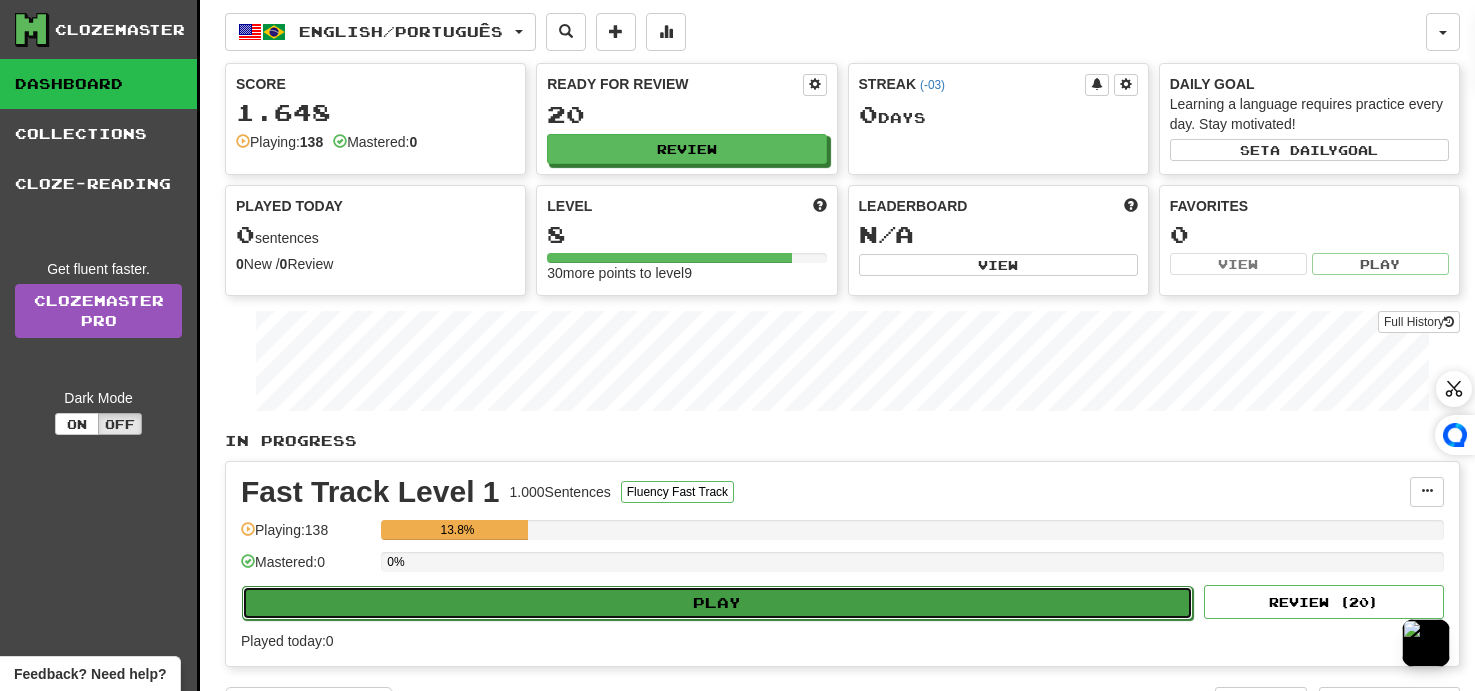 click on "Play" at bounding box center (717, 603) 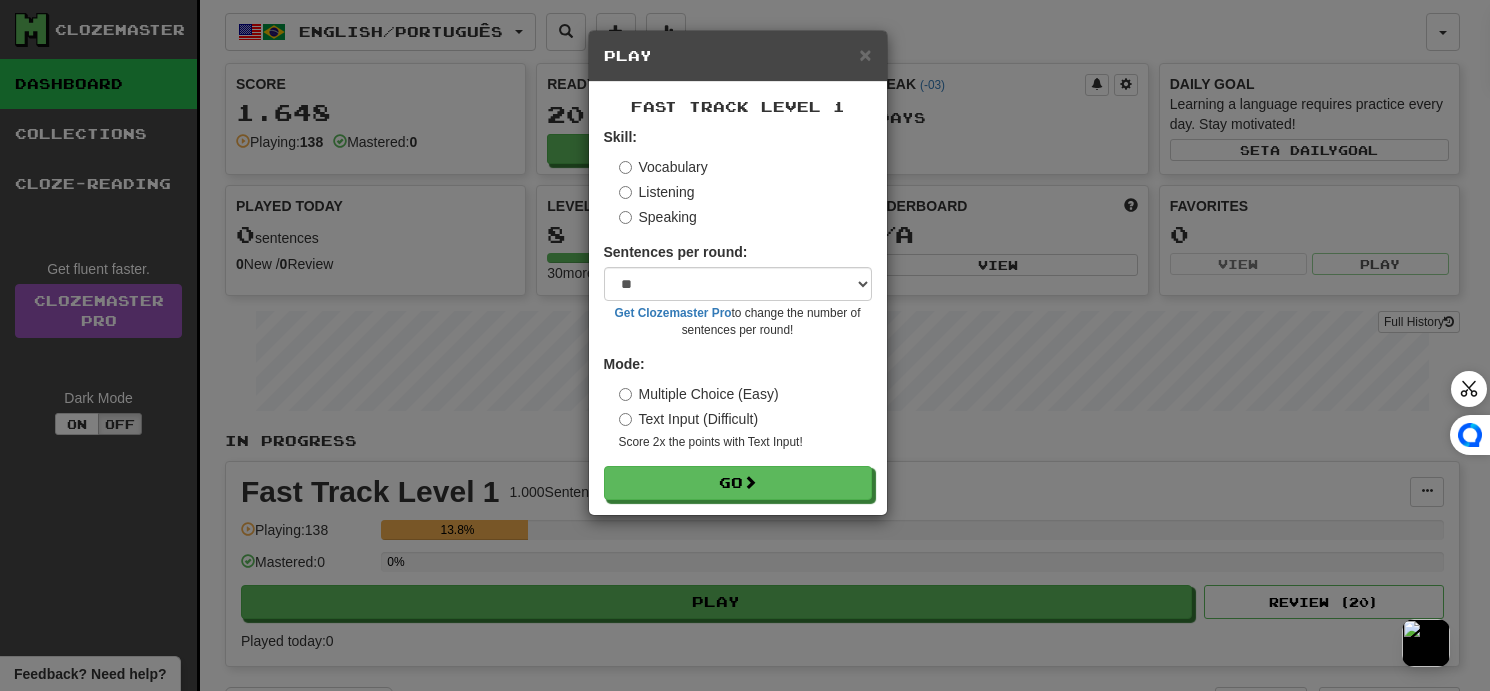 click on "Fast Track Level 1 Skill: Vocabulary Listening Speaking Sentences per round: * ** ** ** ** ** *** ******** Get Clozemaster Pro  to change the number of sentences per round! Mode: Multiple Choice (Easy) Text Input (Difficult) Score 2x the points with Text Input ! Go" at bounding box center [738, 298] 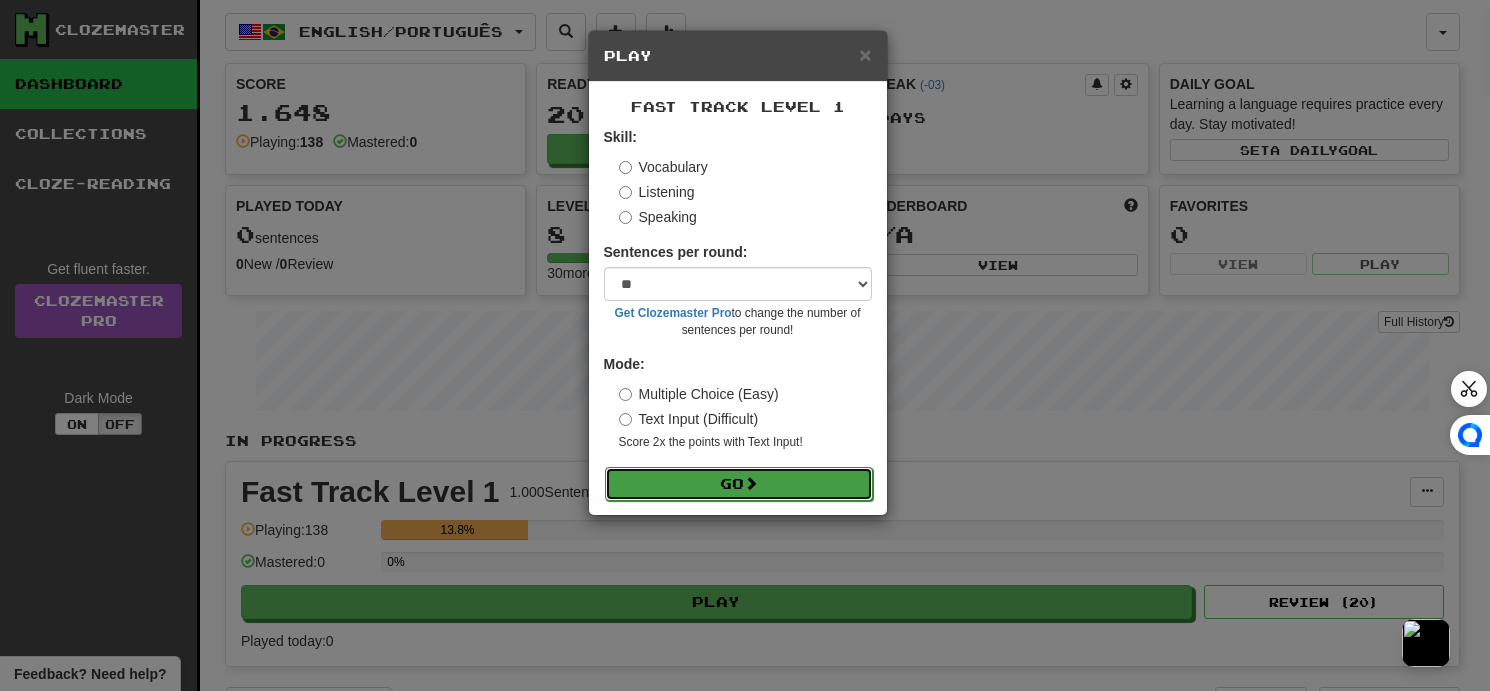 click on "Go" at bounding box center [739, 484] 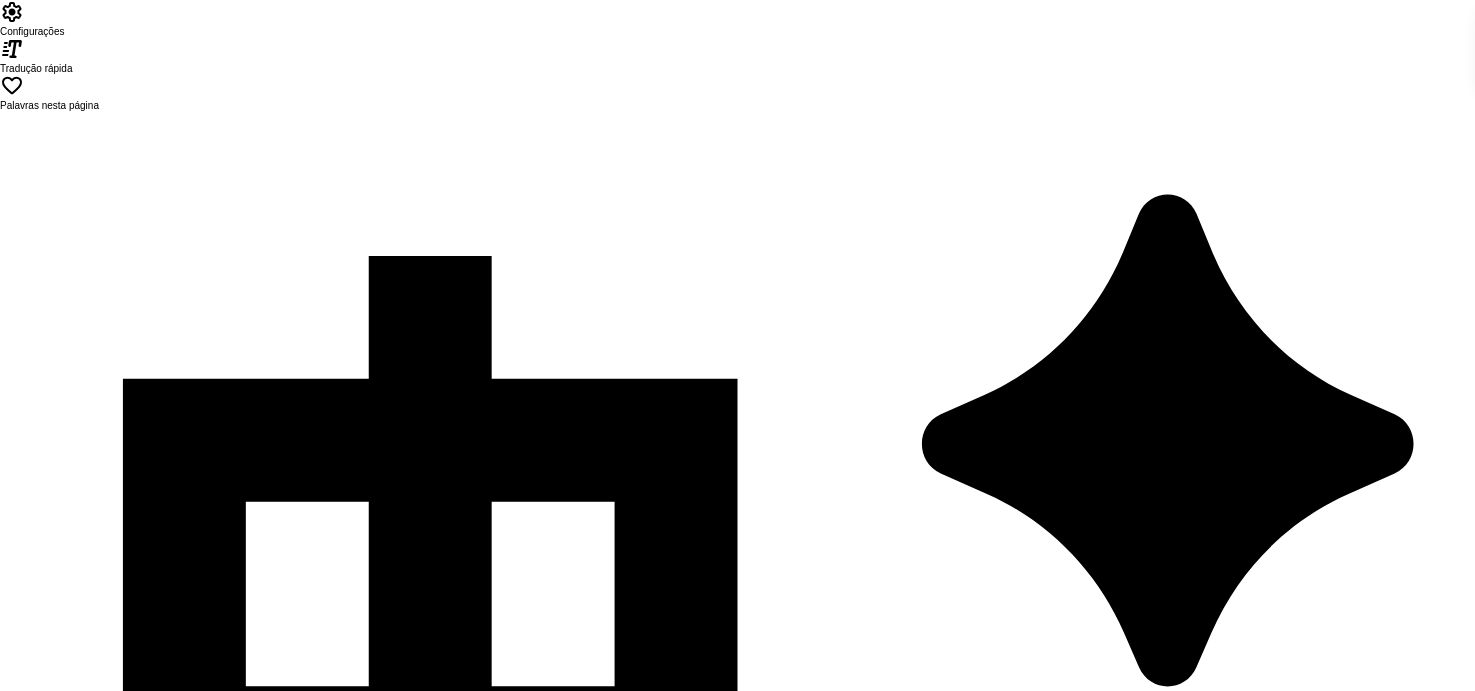 scroll, scrollTop: 0, scrollLeft: 0, axis: both 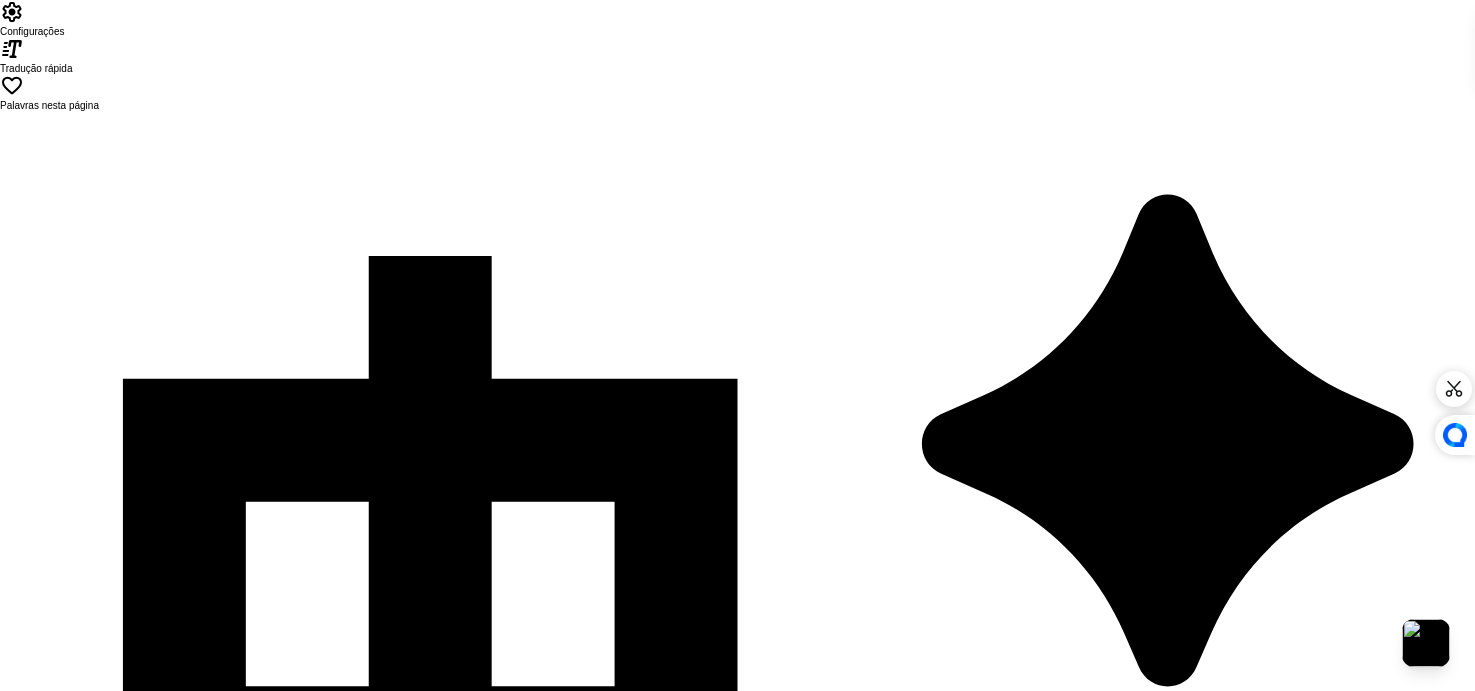 click on "4 .  go" at bounding box center (938, 2100) 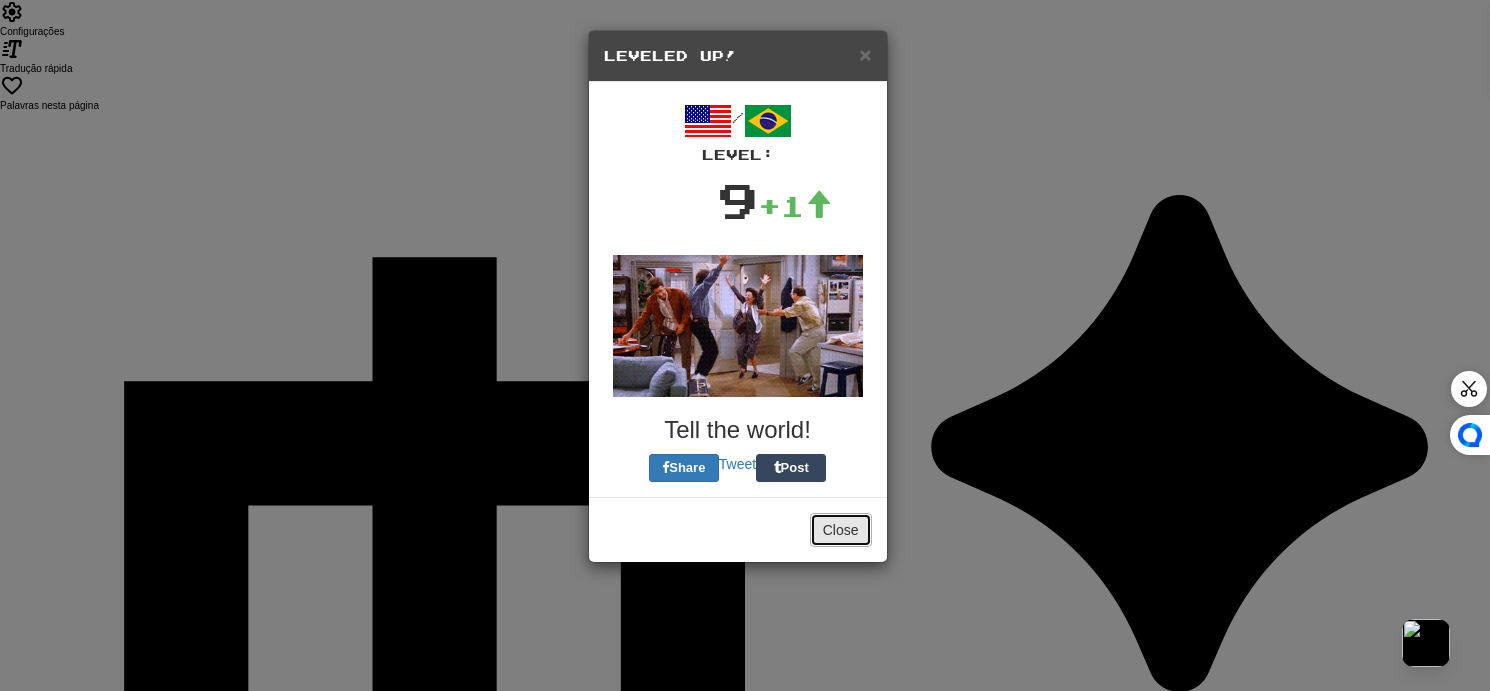 click on "Close" at bounding box center [841, 530] 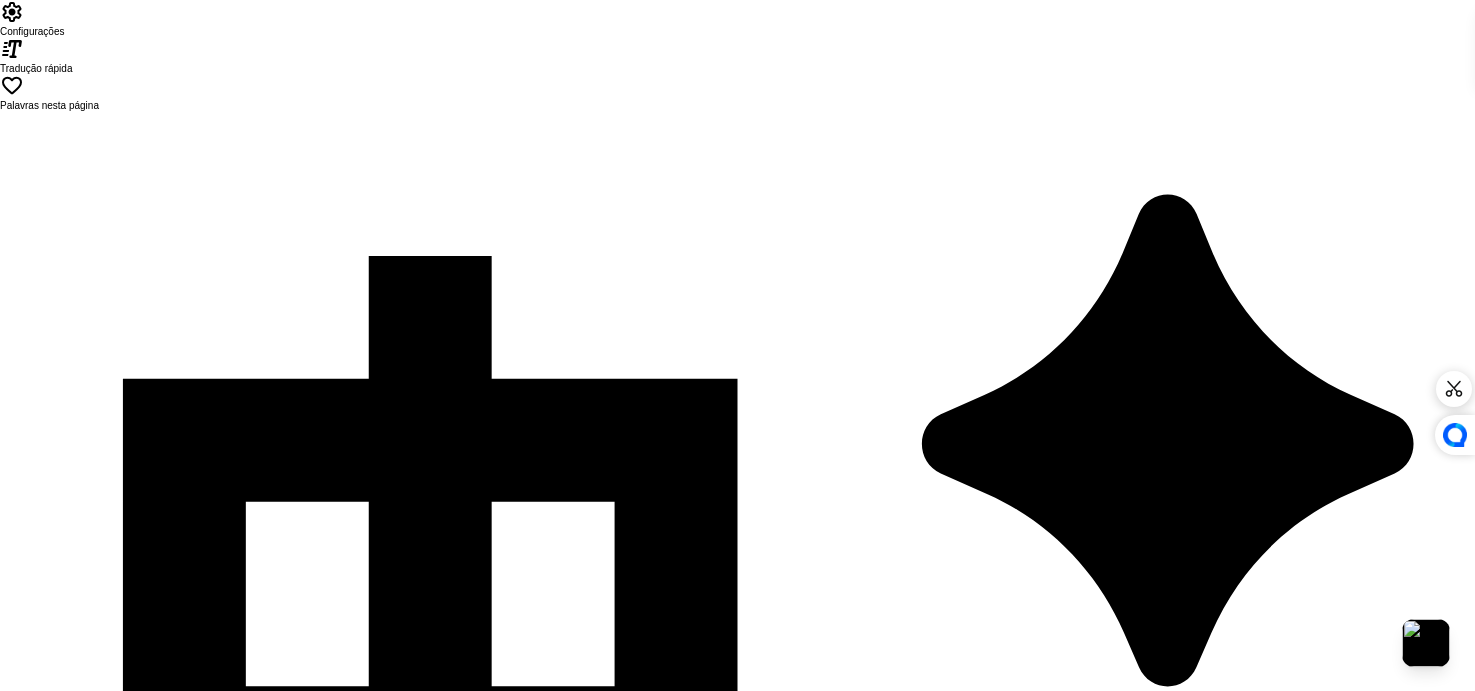 click on "Next" at bounding box center [799, 2023] 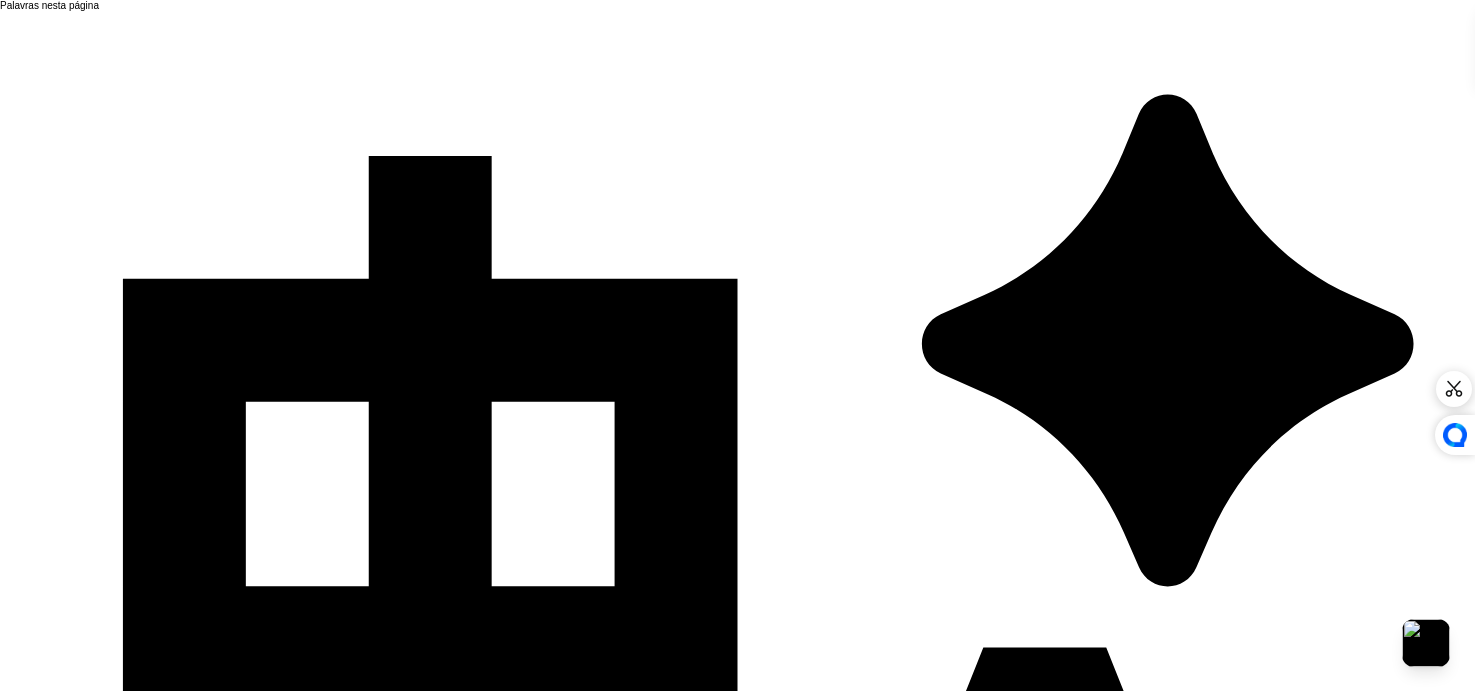 click on "Continue" at bounding box center [1031, 1767] 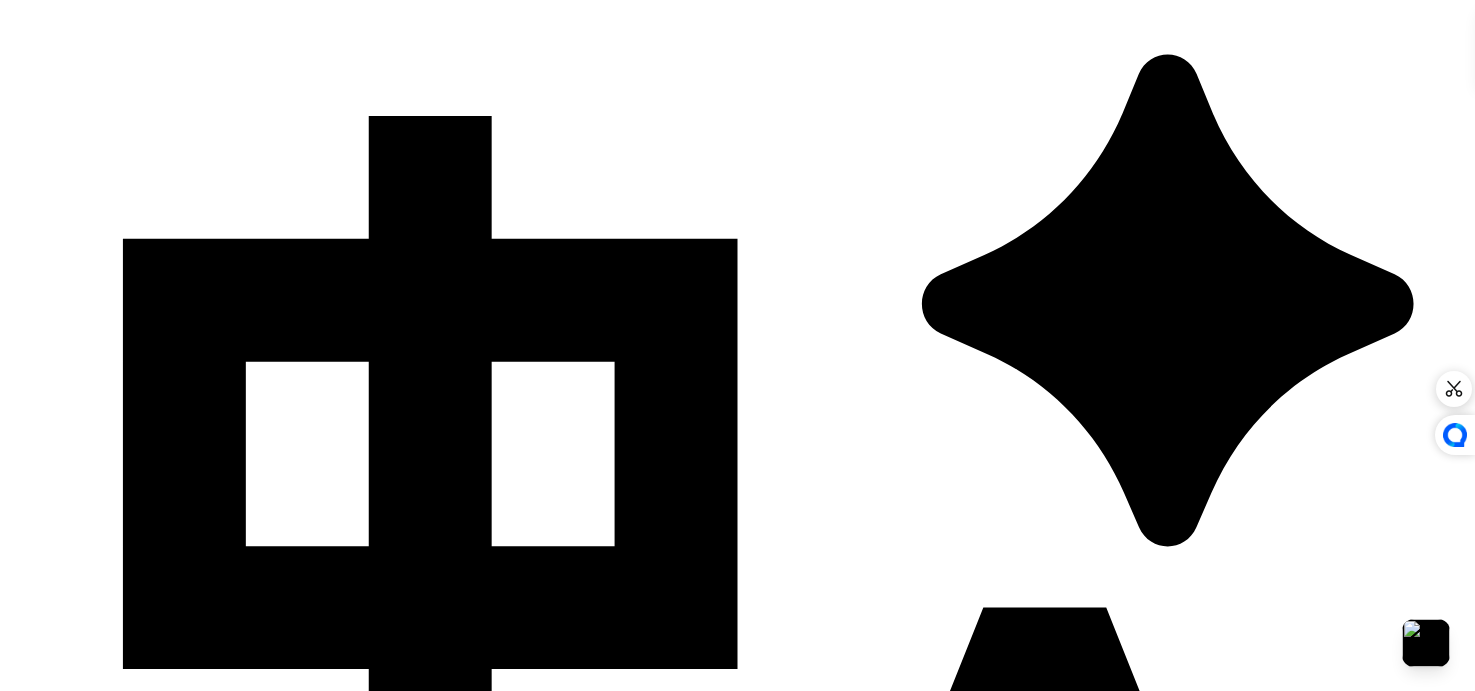 scroll, scrollTop: 100, scrollLeft: 0, axis: vertical 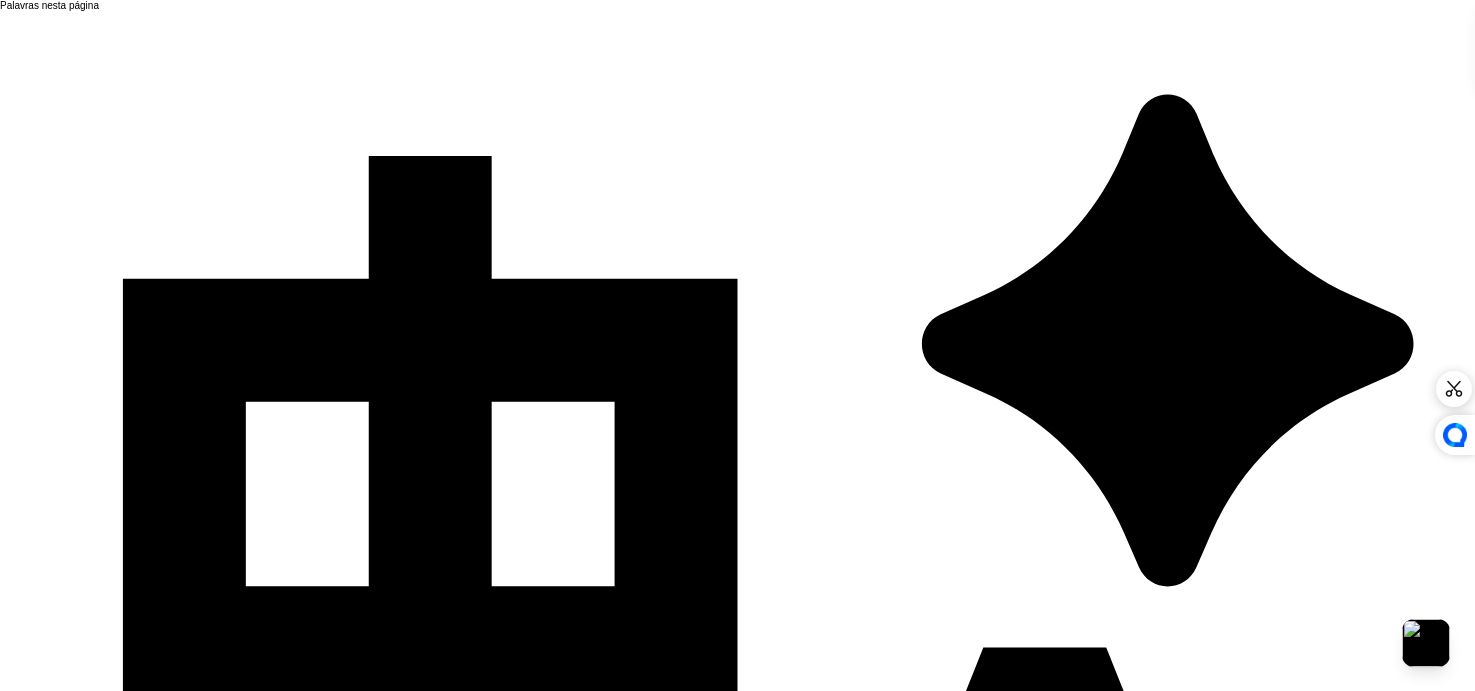 click on "3 .  get" at bounding box center (538, 2000) 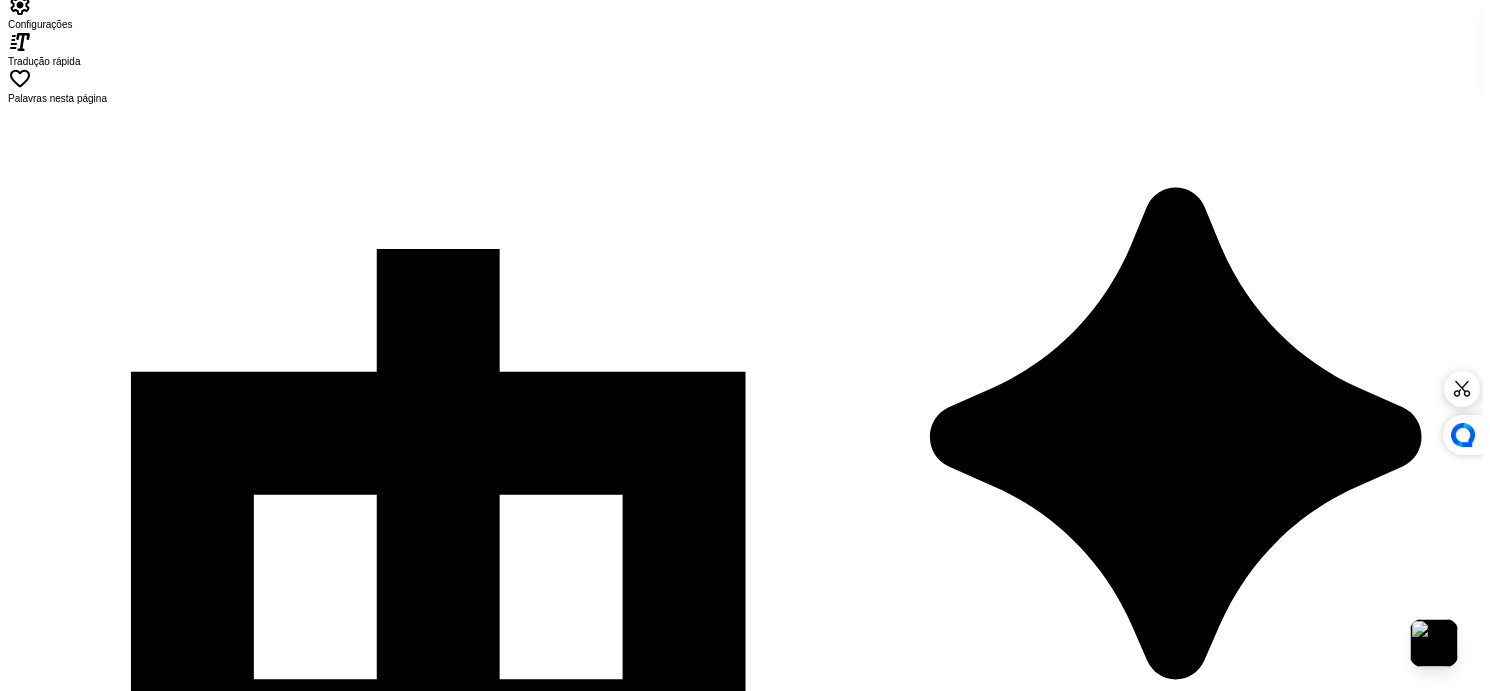 scroll, scrollTop: 0, scrollLeft: 0, axis: both 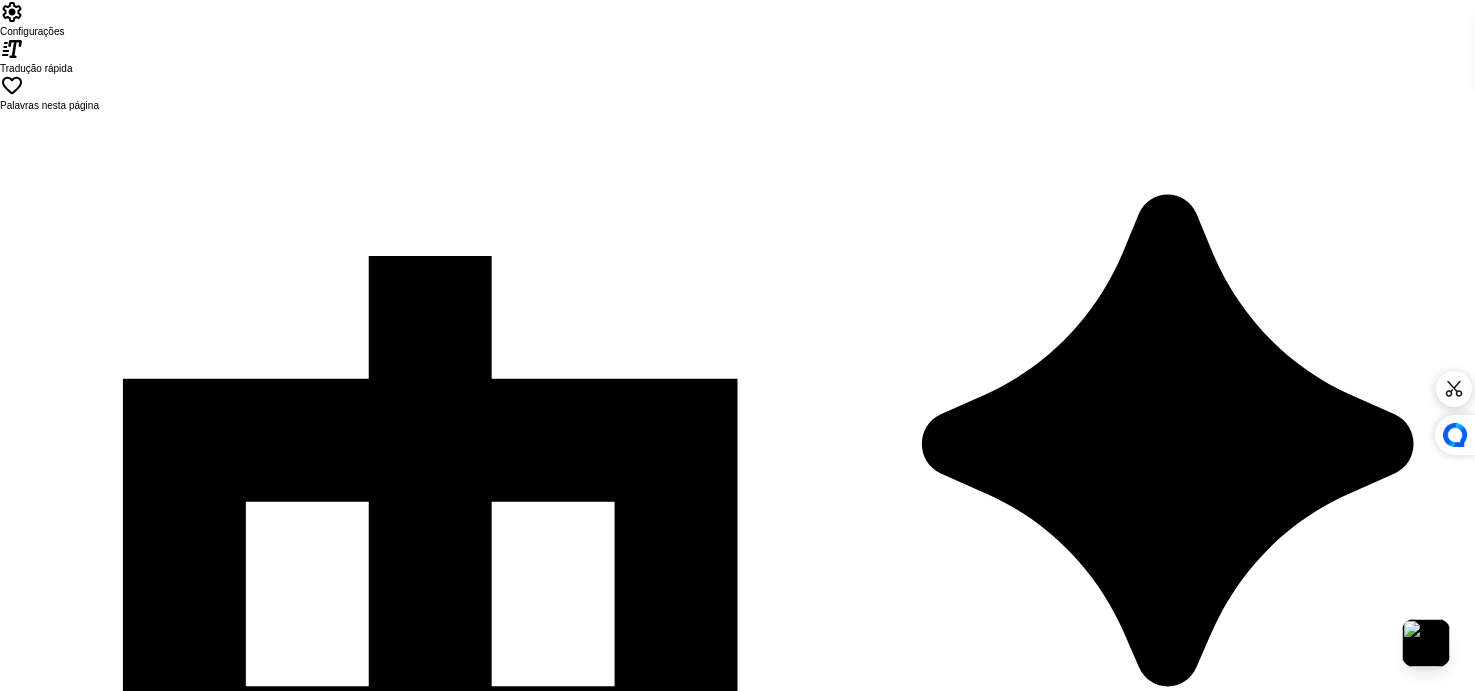 click on "Continue" at bounding box center (1031, 1867) 